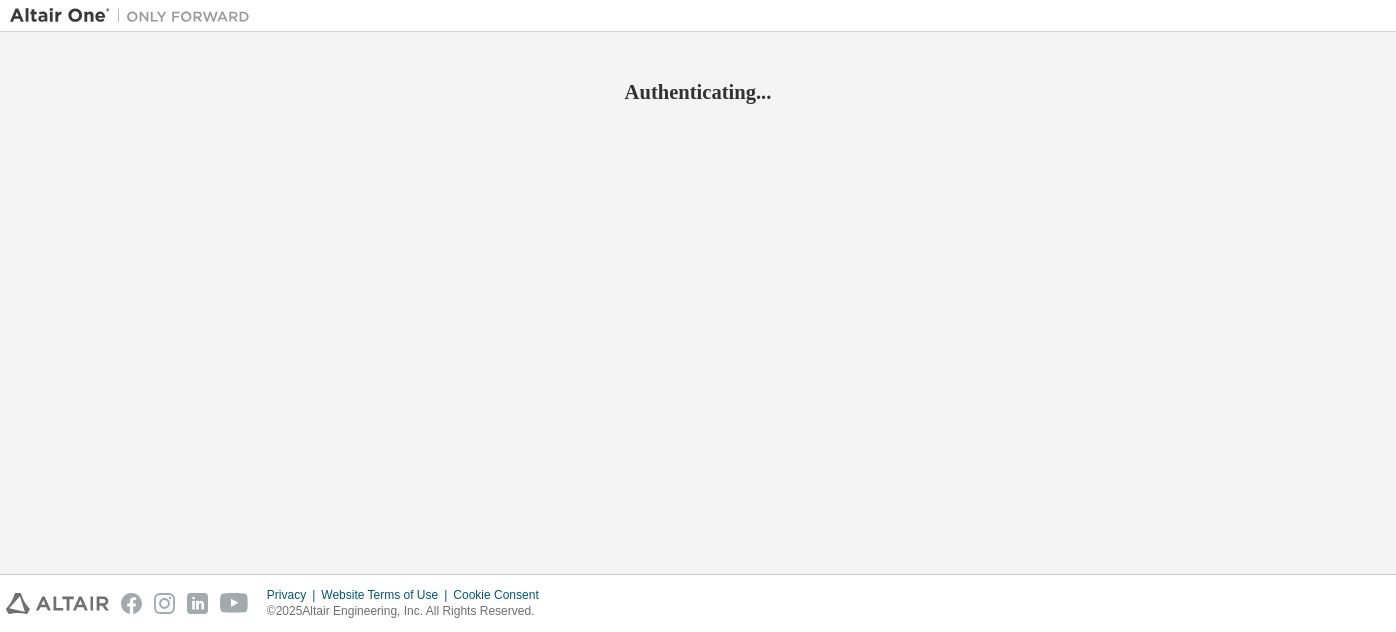 scroll, scrollTop: 0, scrollLeft: 0, axis: both 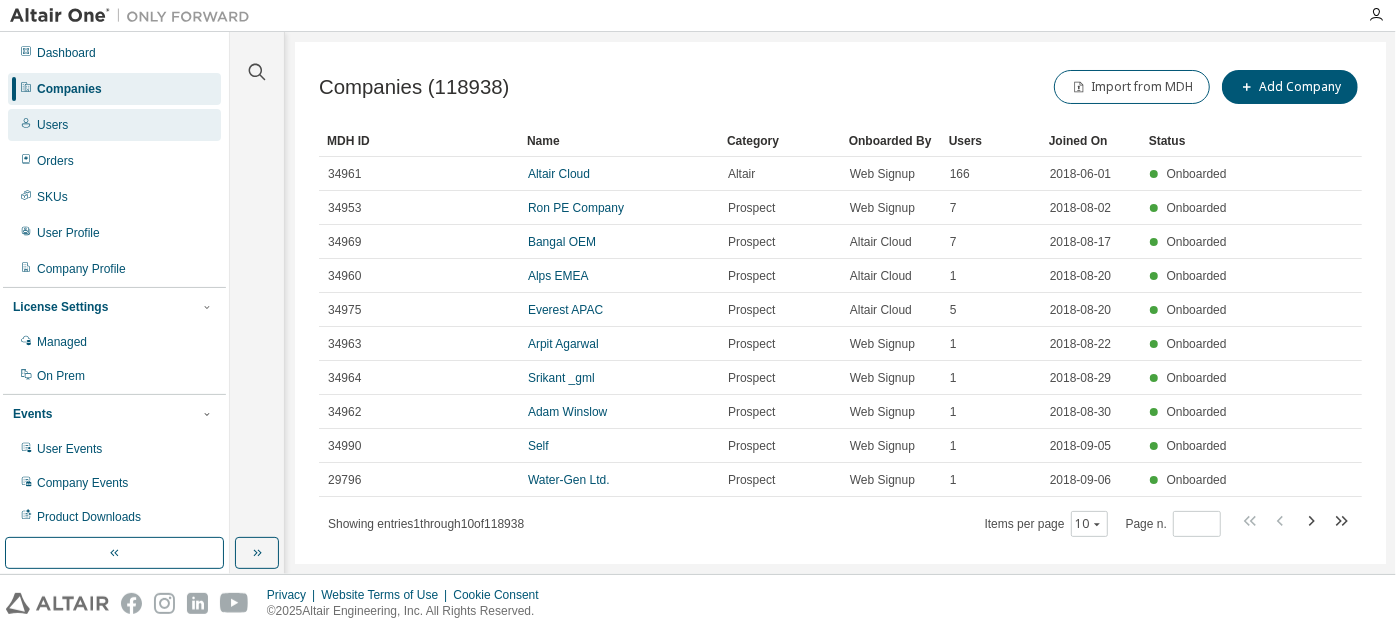 click on "Users" at bounding box center (114, 125) 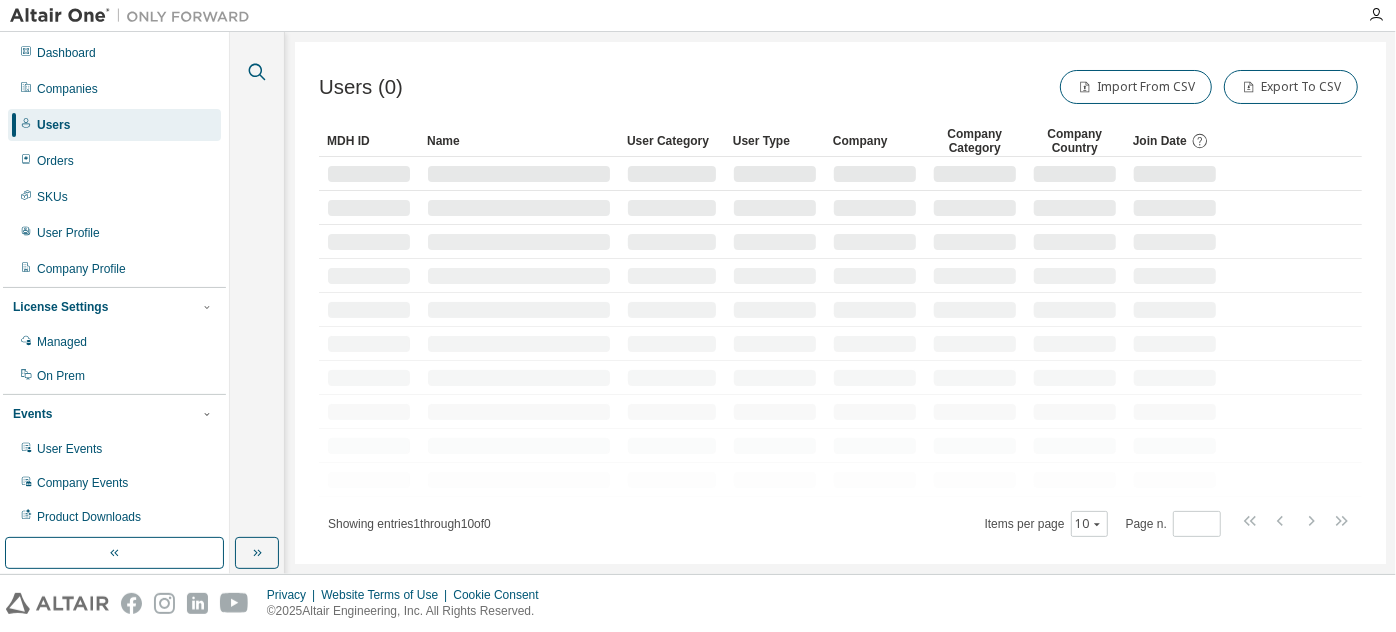 click 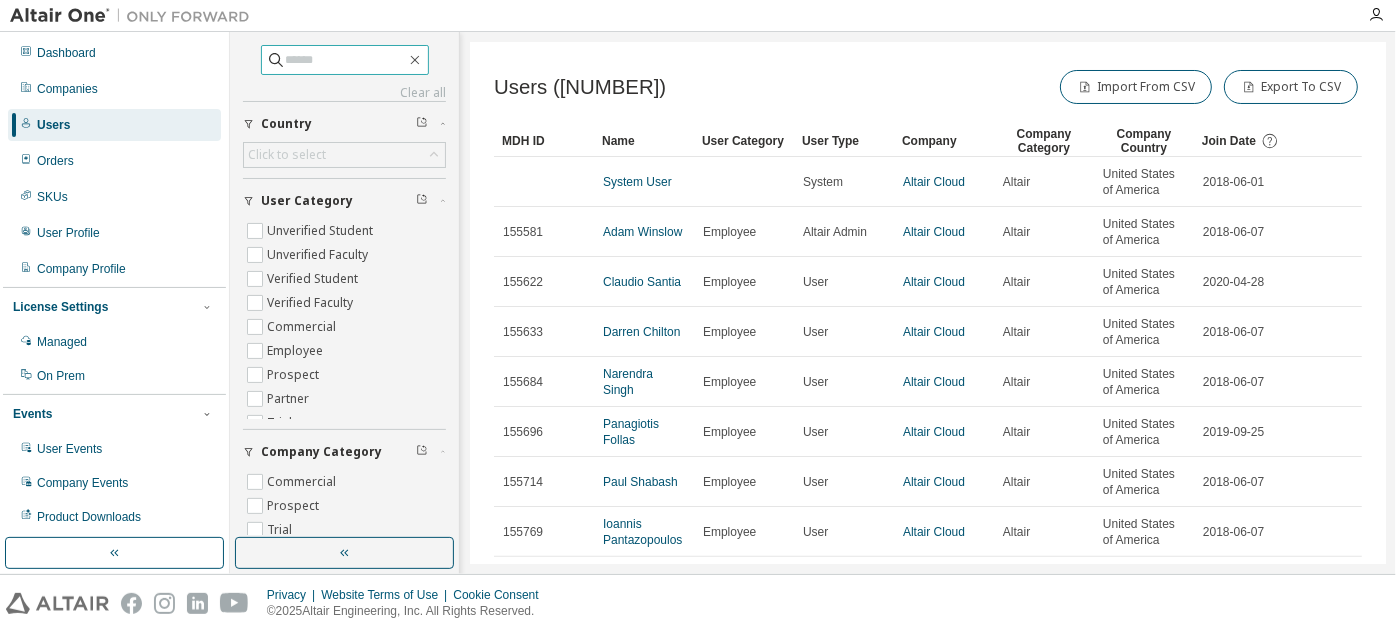 click at bounding box center [345, 60] 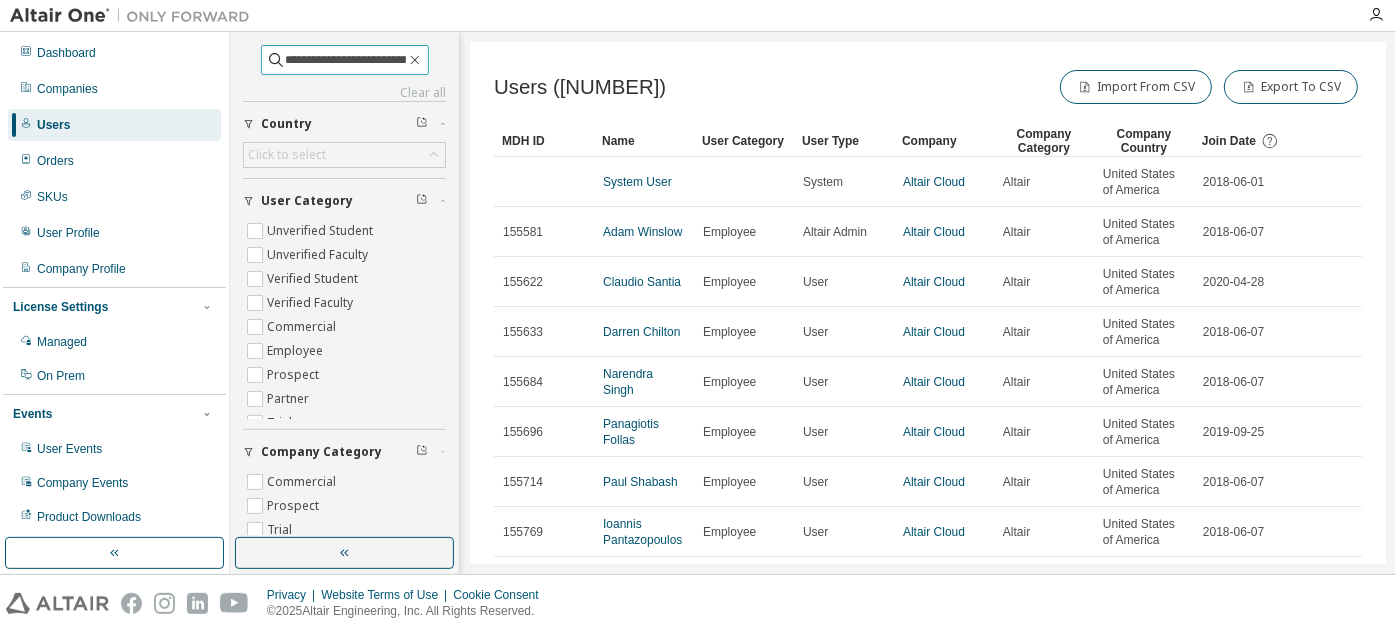 scroll, scrollTop: 0, scrollLeft: 18, axis: horizontal 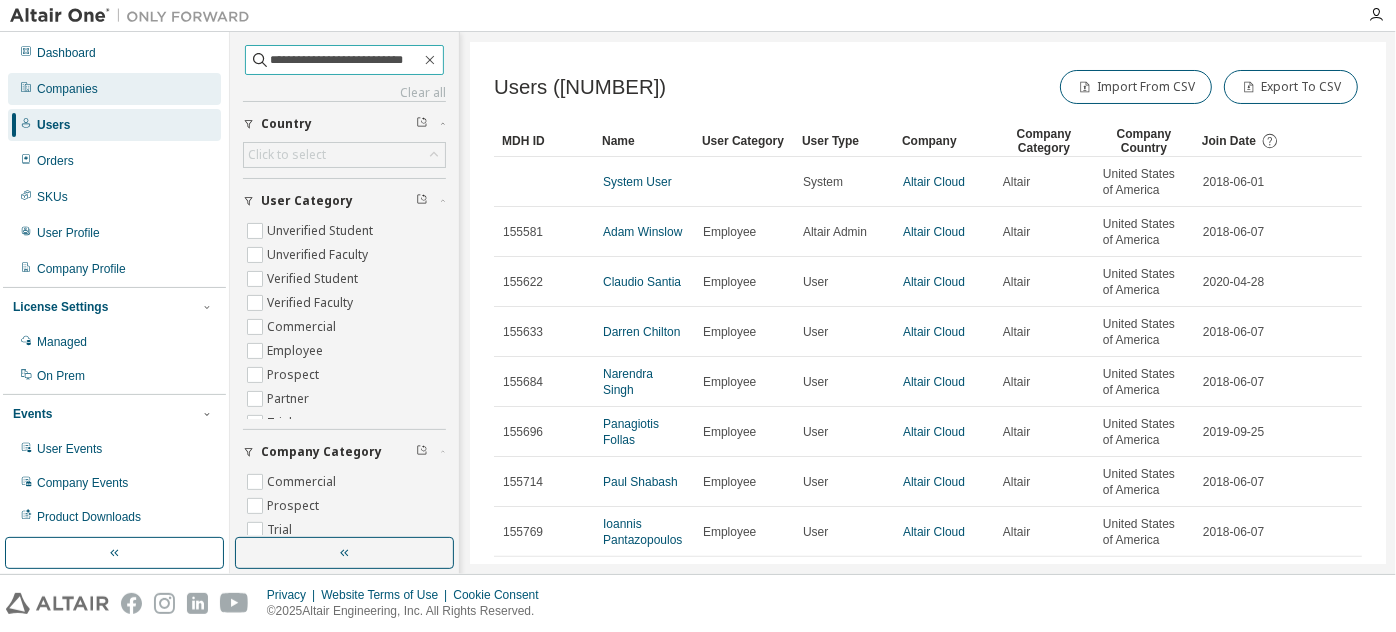 type on "**********" 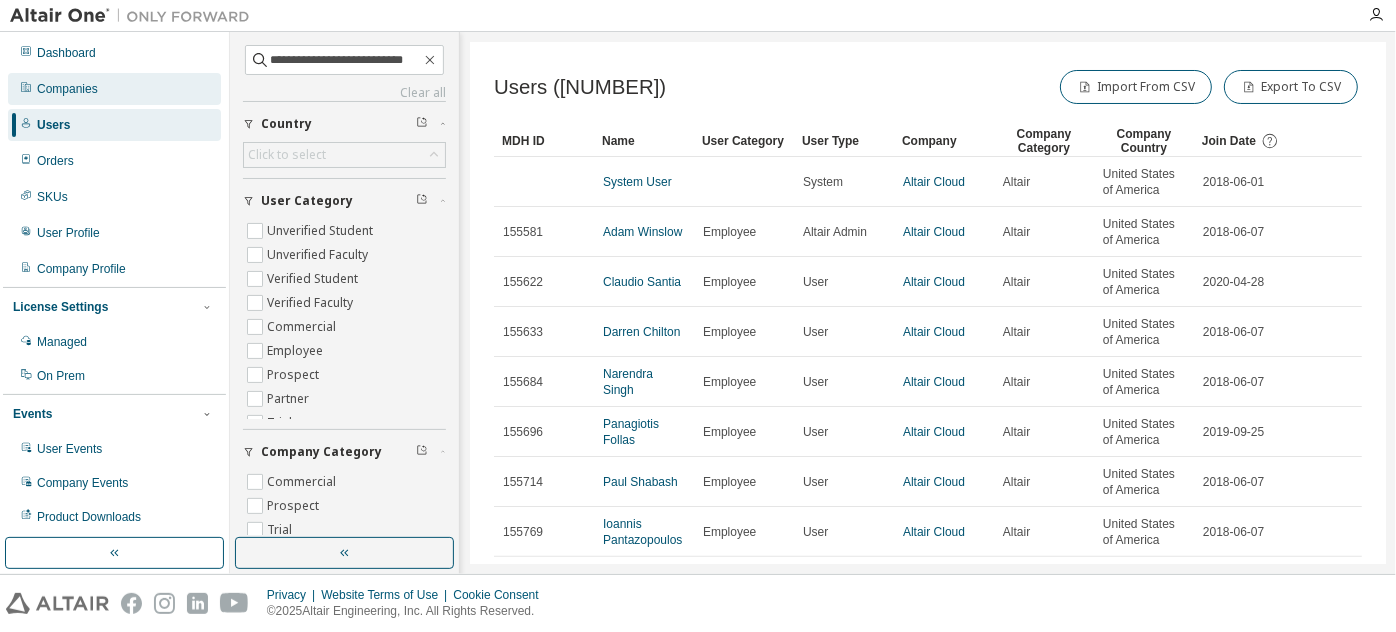 scroll, scrollTop: 0, scrollLeft: 0, axis: both 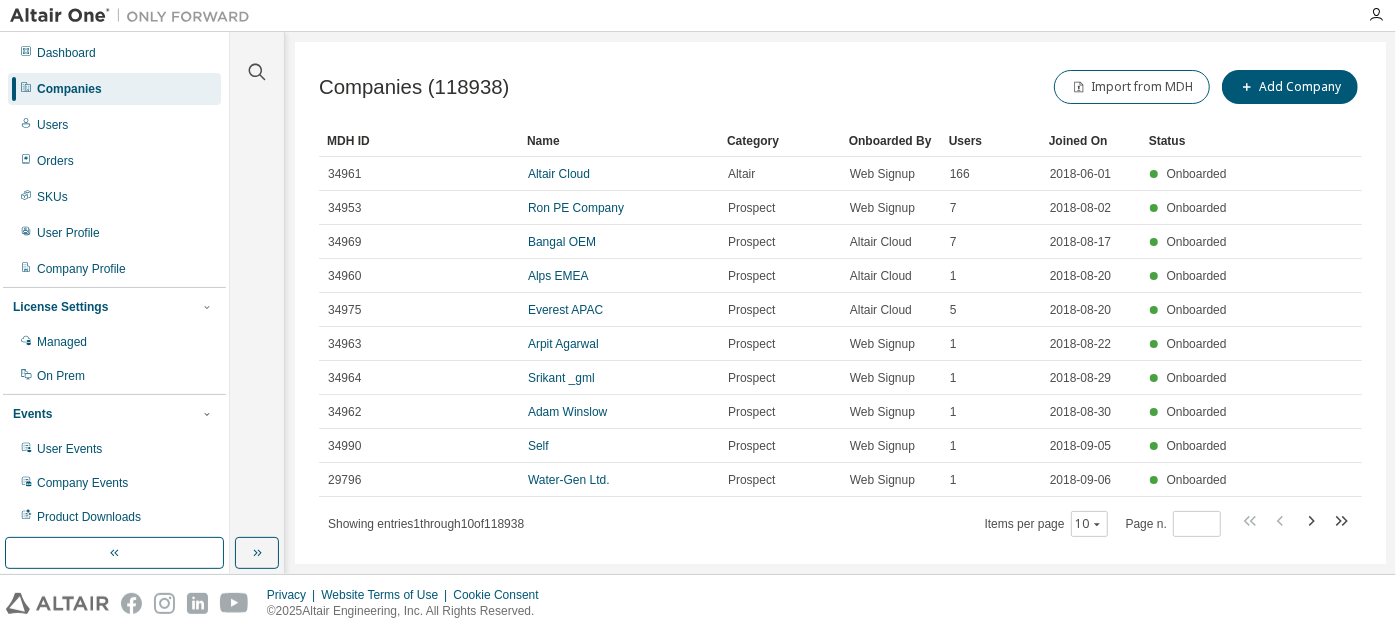 click at bounding box center (257, 60) 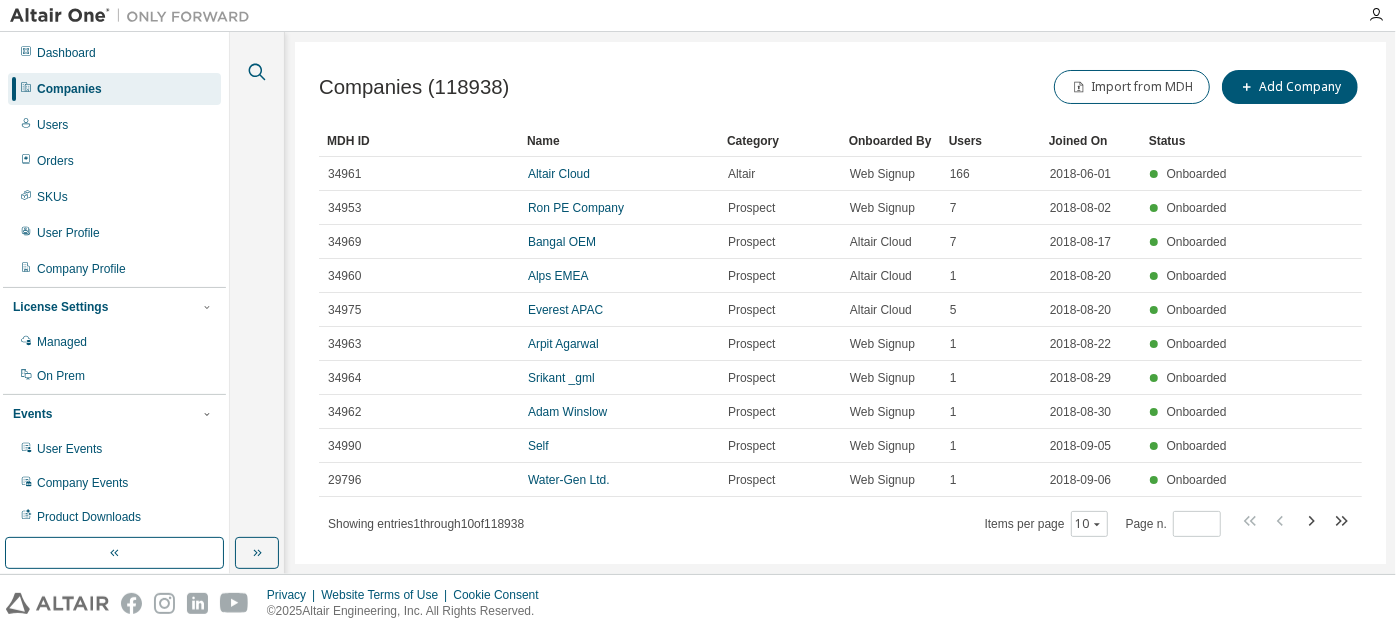 click 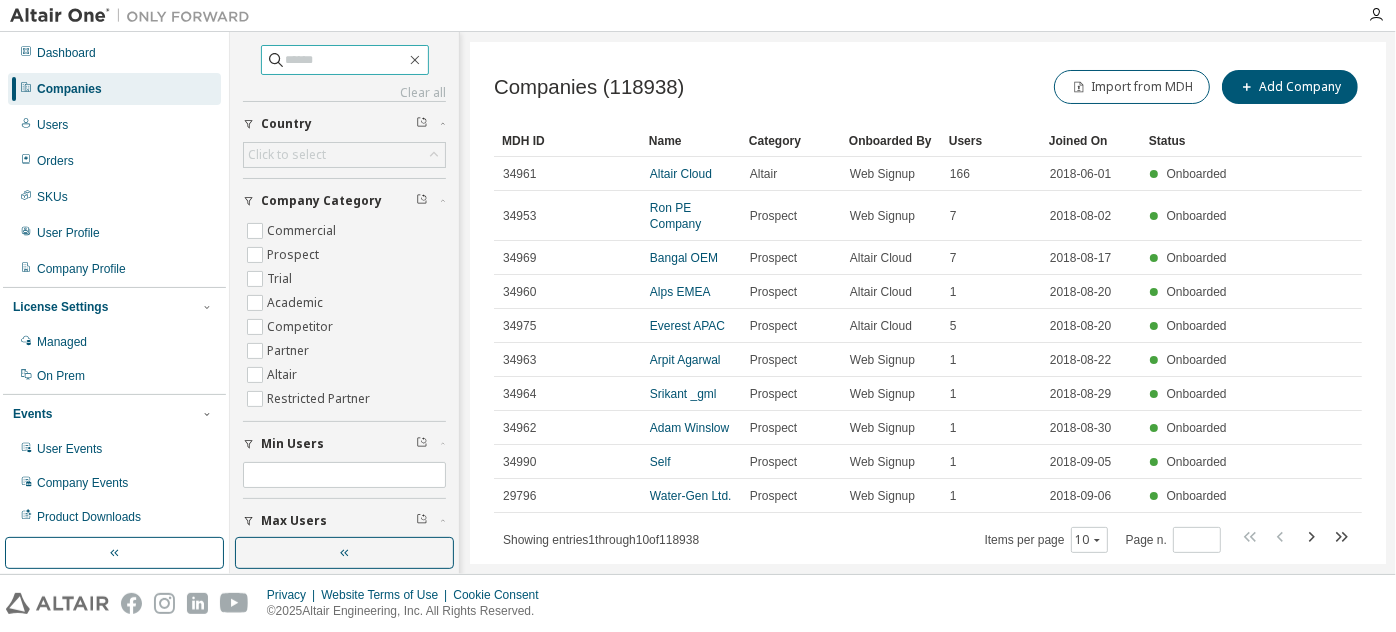 click at bounding box center (346, 60) 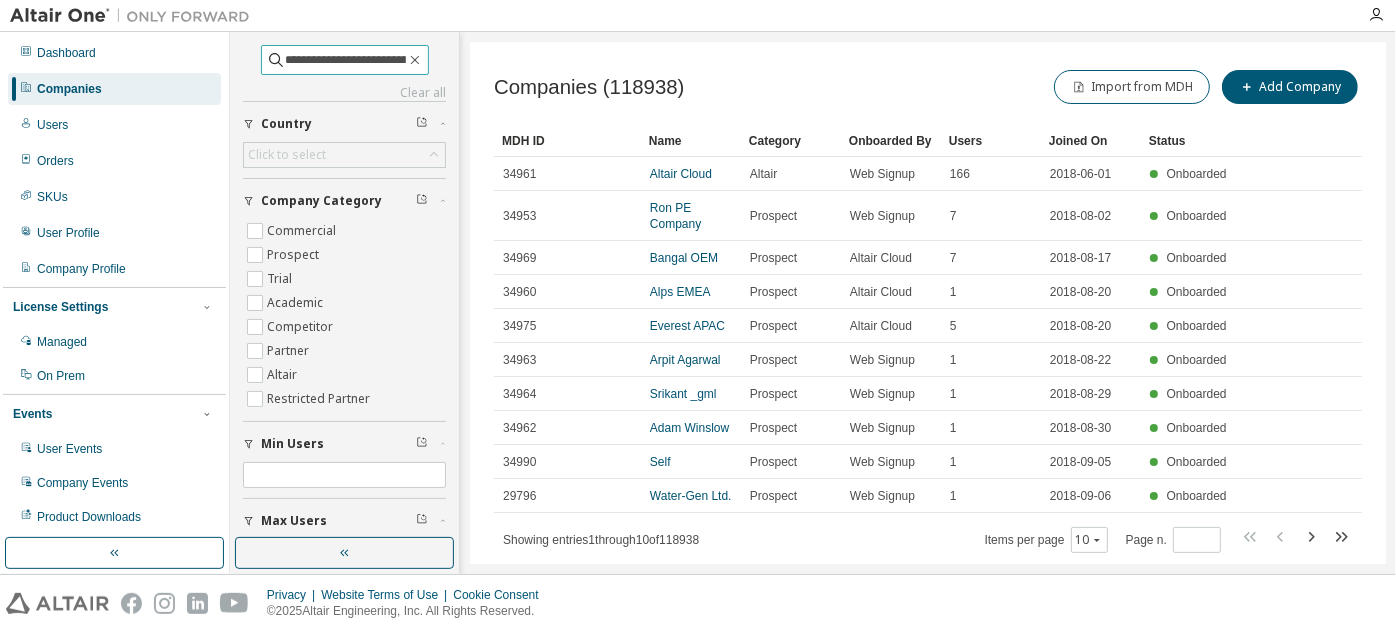 scroll, scrollTop: 0, scrollLeft: 18, axis: horizontal 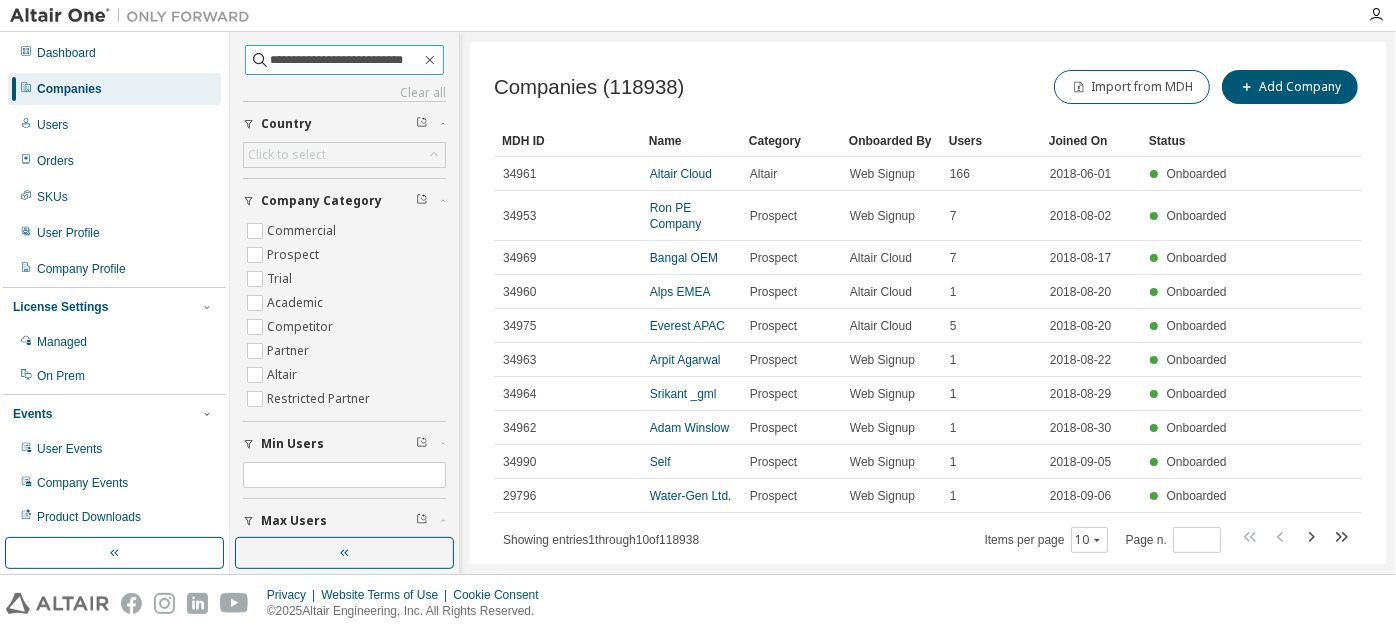 type on "**********" 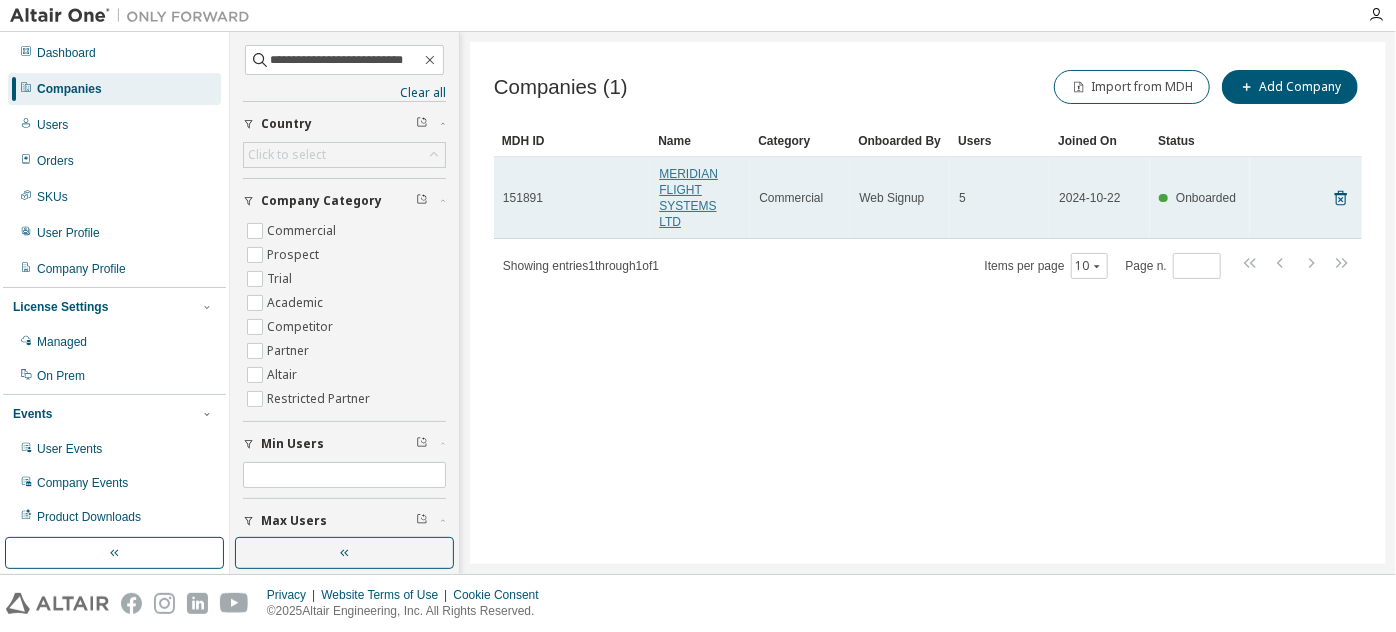 click on "MERIDIAN FLIGHT SYSTEMS LTD" at bounding box center (688, 198) 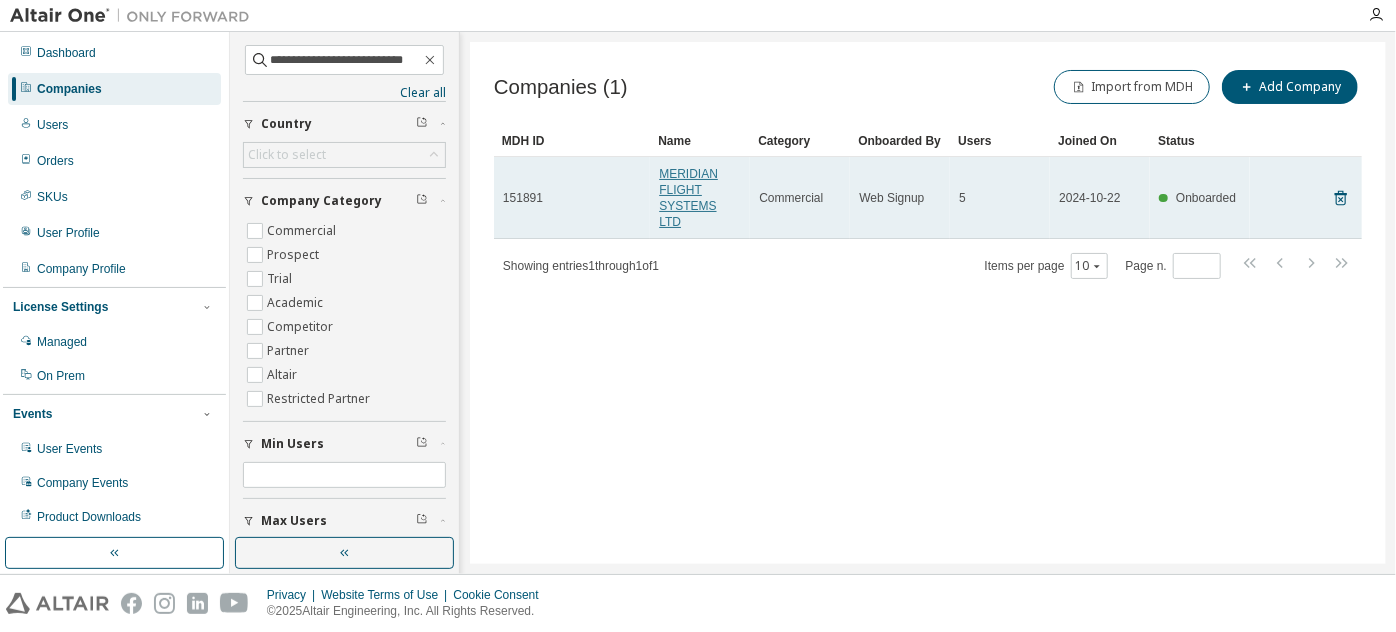 scroll, scrollTop: 0, scrollLeft: 0, axis: both 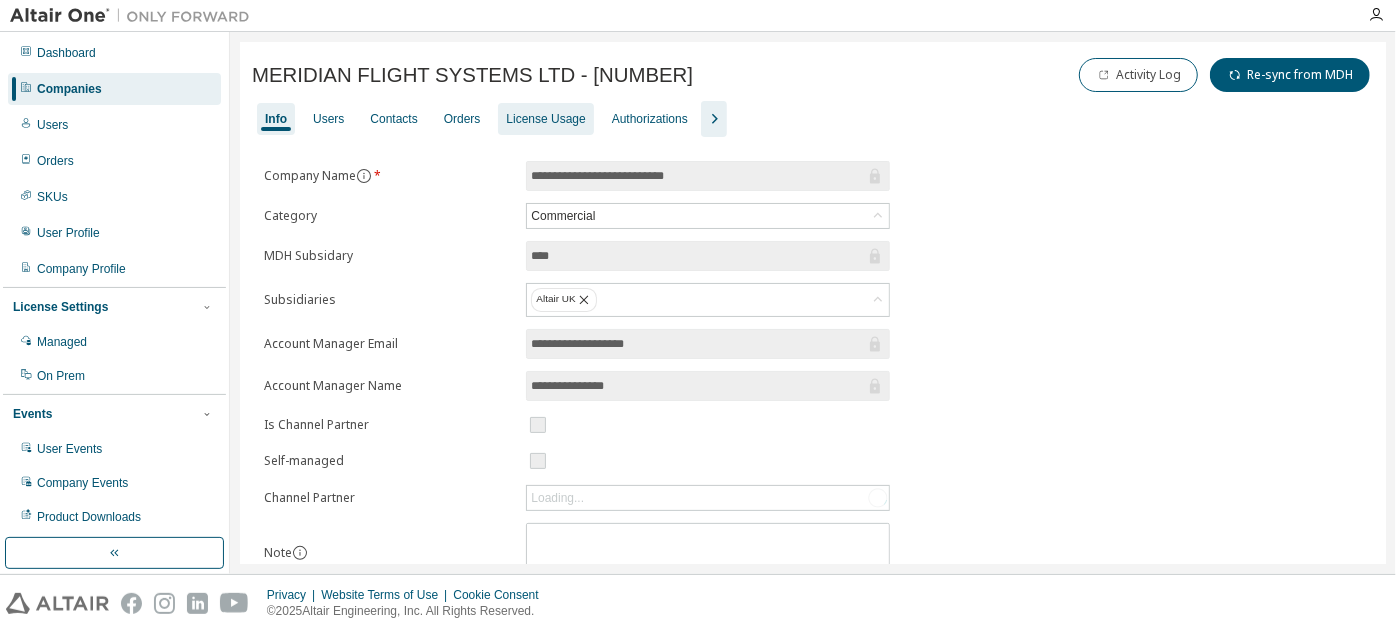 click on "License Usage" at bounding box center [545, 119] 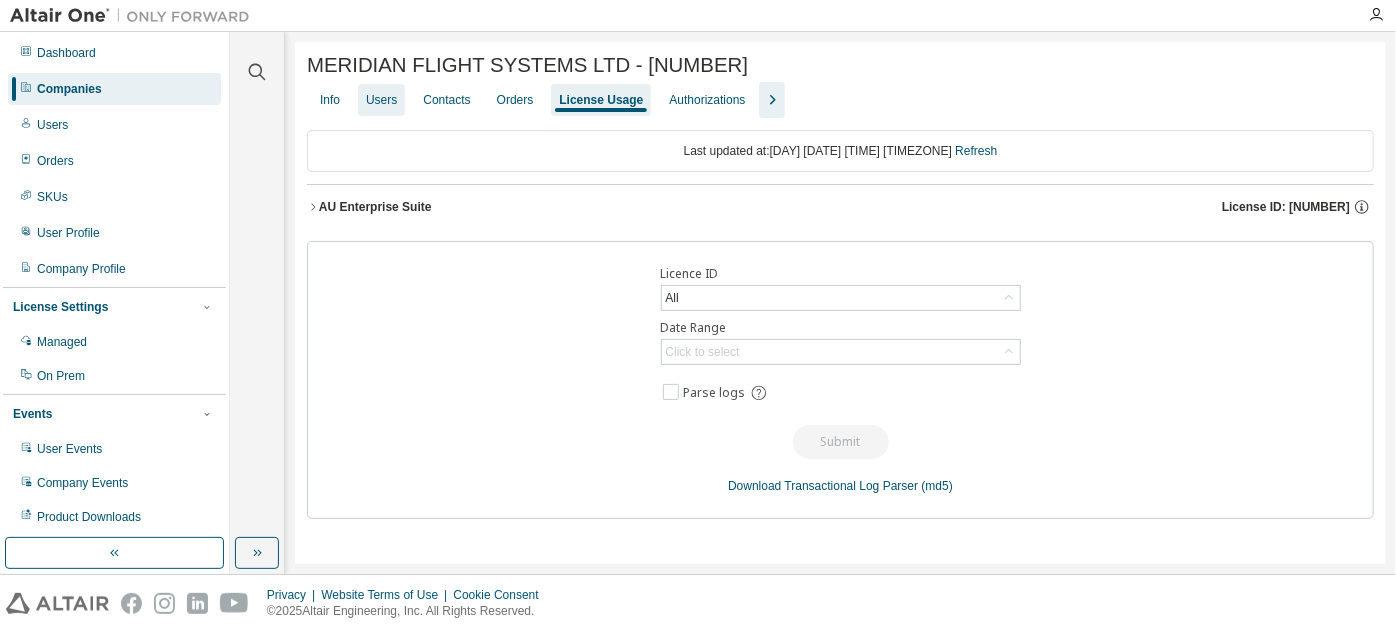click on "Users" at bounding box center [381, 100] 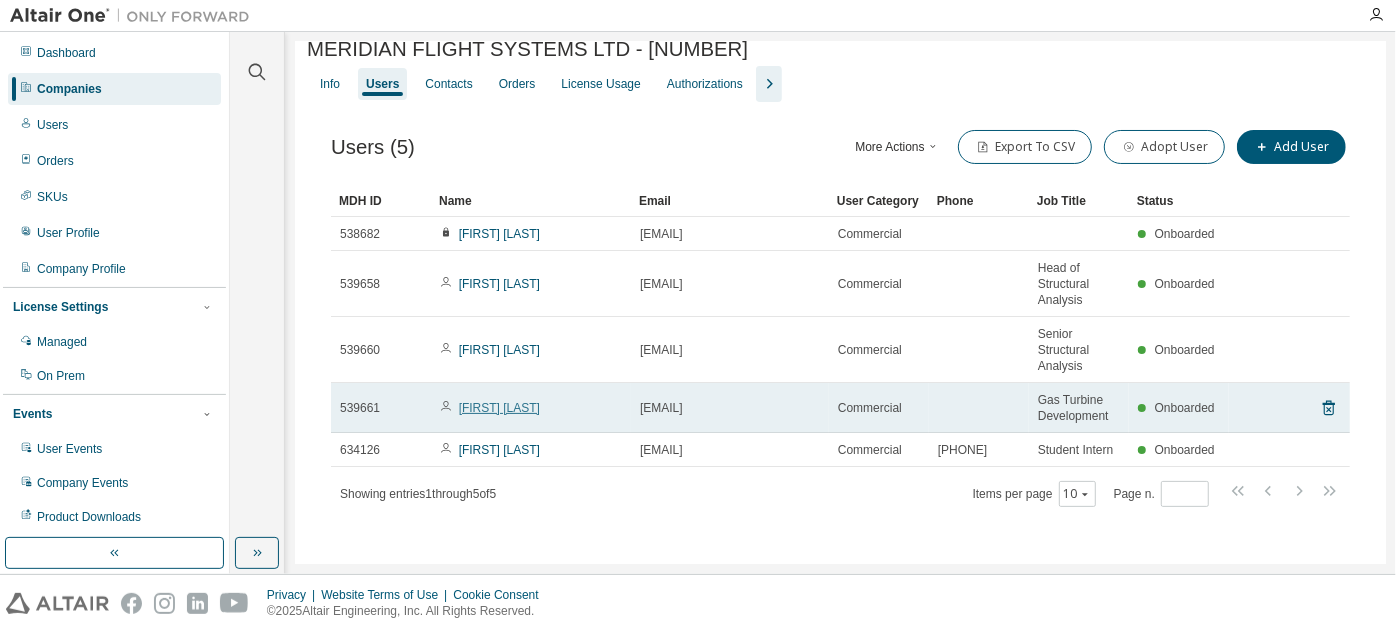 scroll, scrollTop: 0, scrollLeft: 0, axis: both 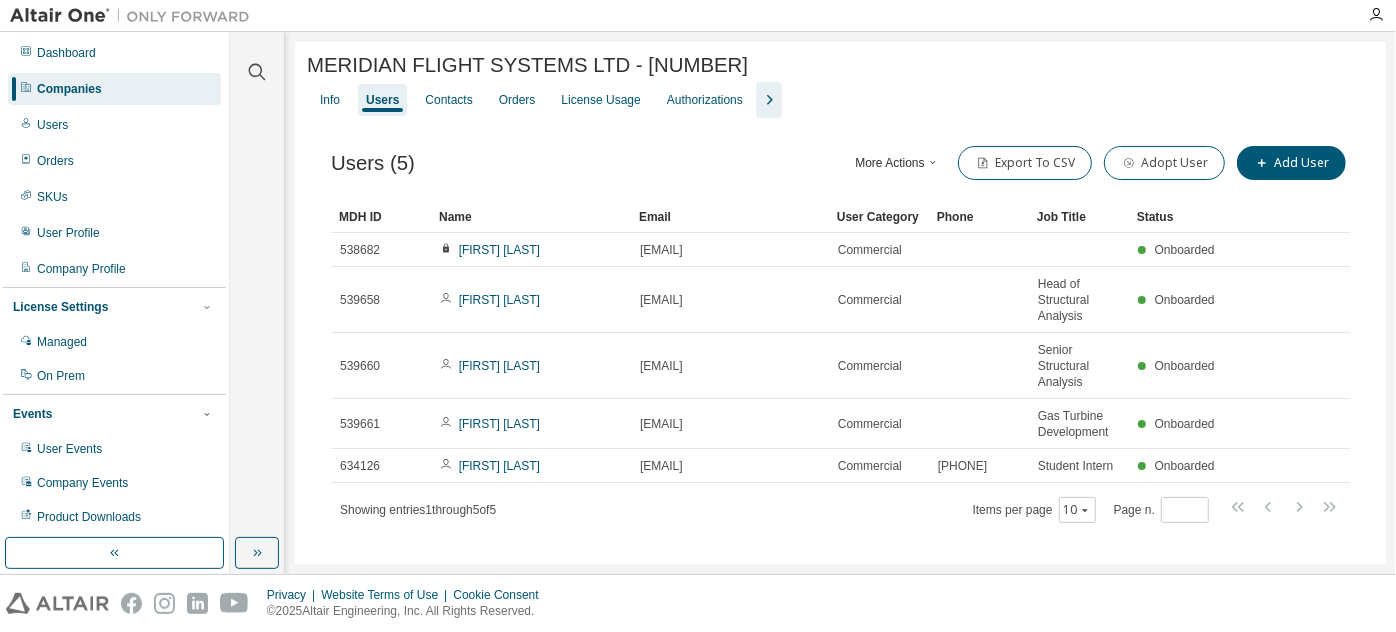 click on "More Actions" at bounding box center [898, 163] 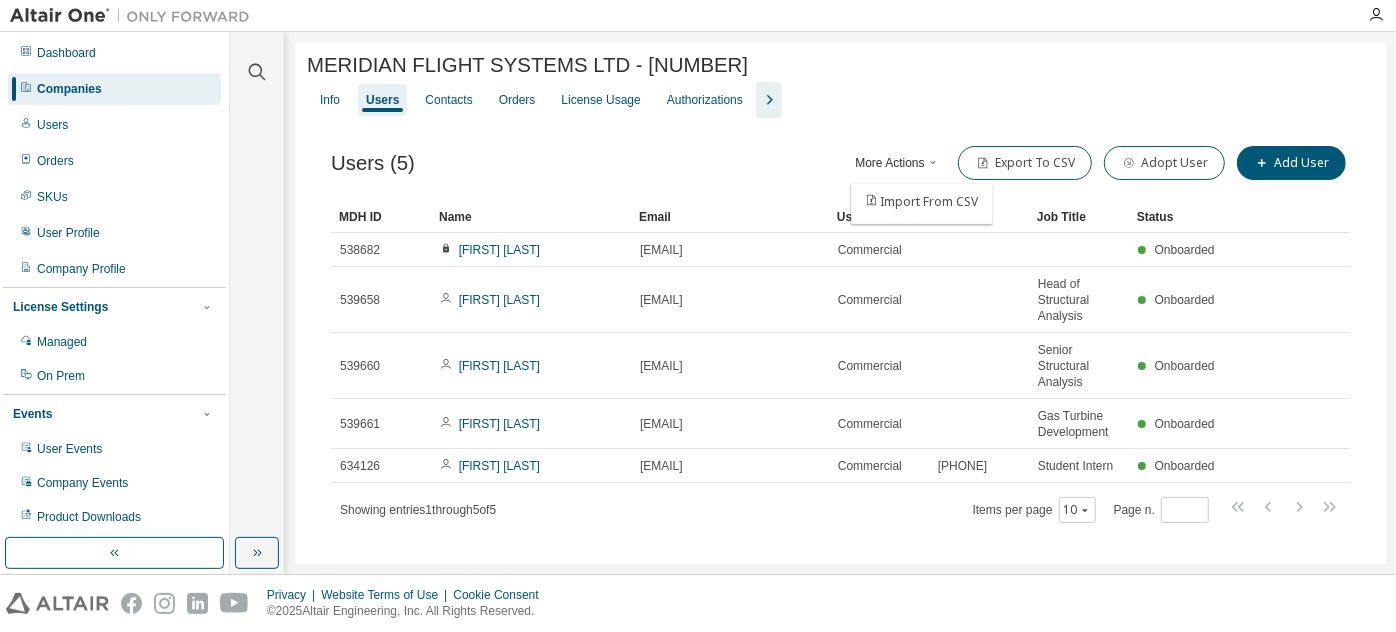 click on "Users (5) More Actions Import From CSV Export To CSV Adopt User Add User" at bounding box center (840, 163) 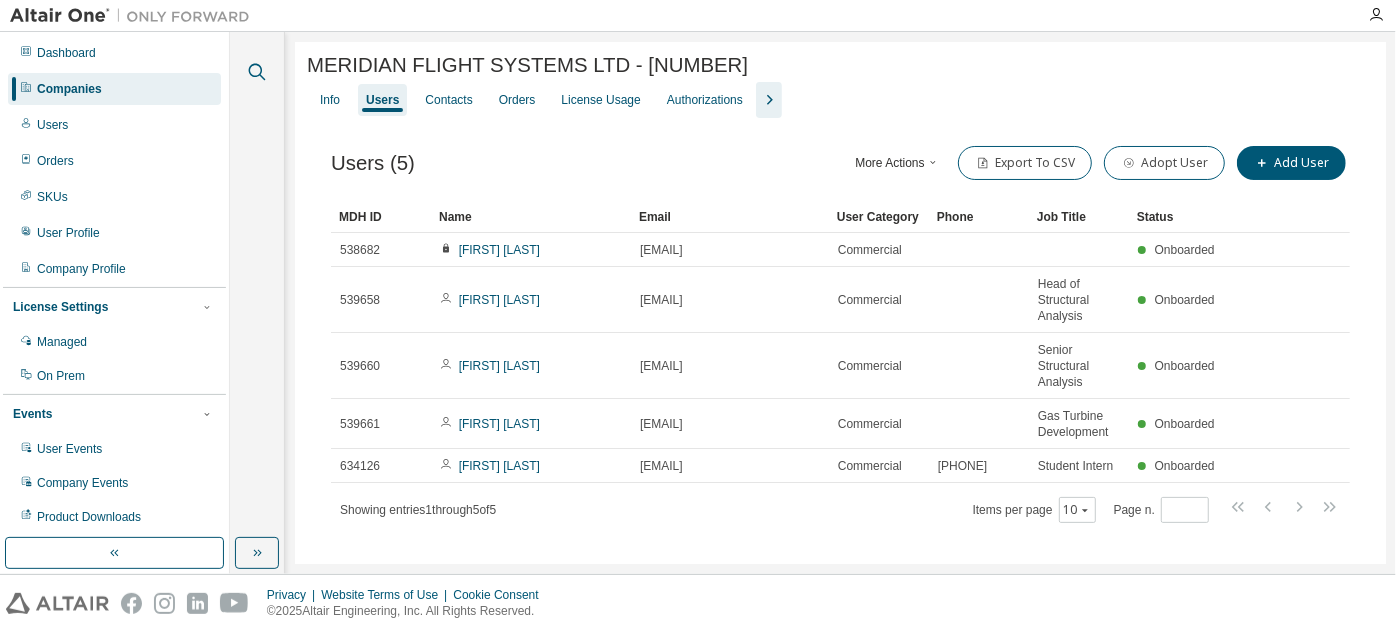 click 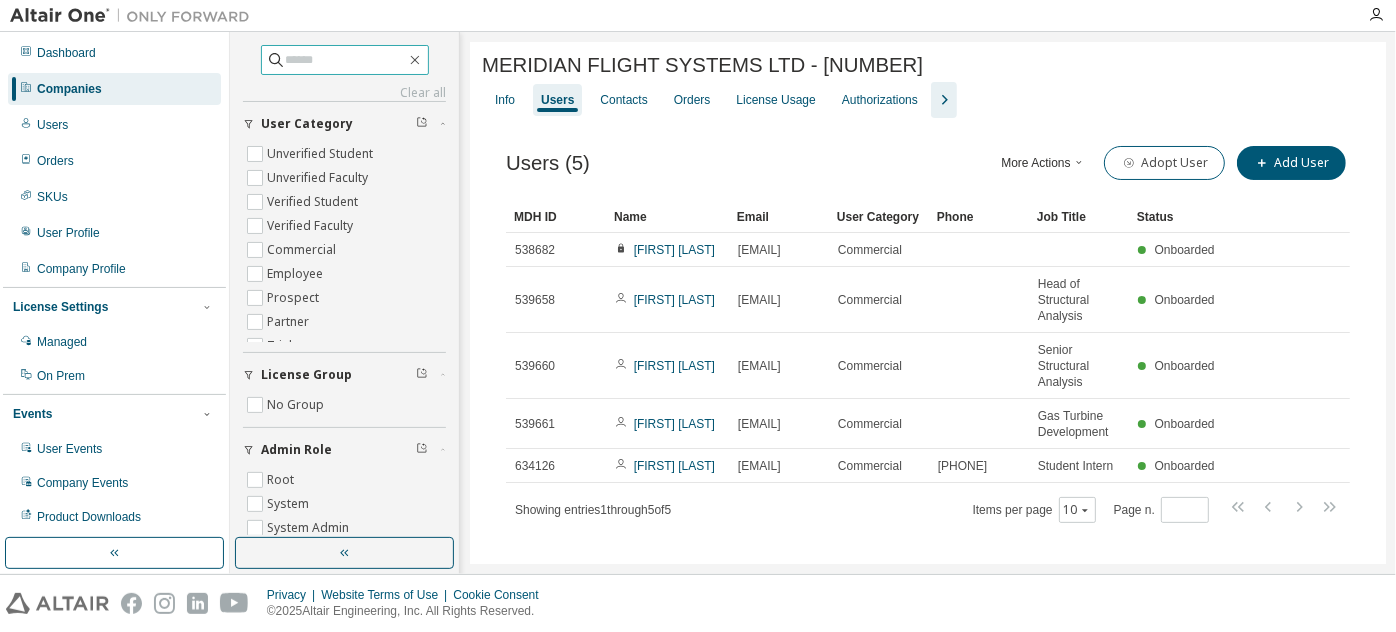 click at bounding box center [346, 60] 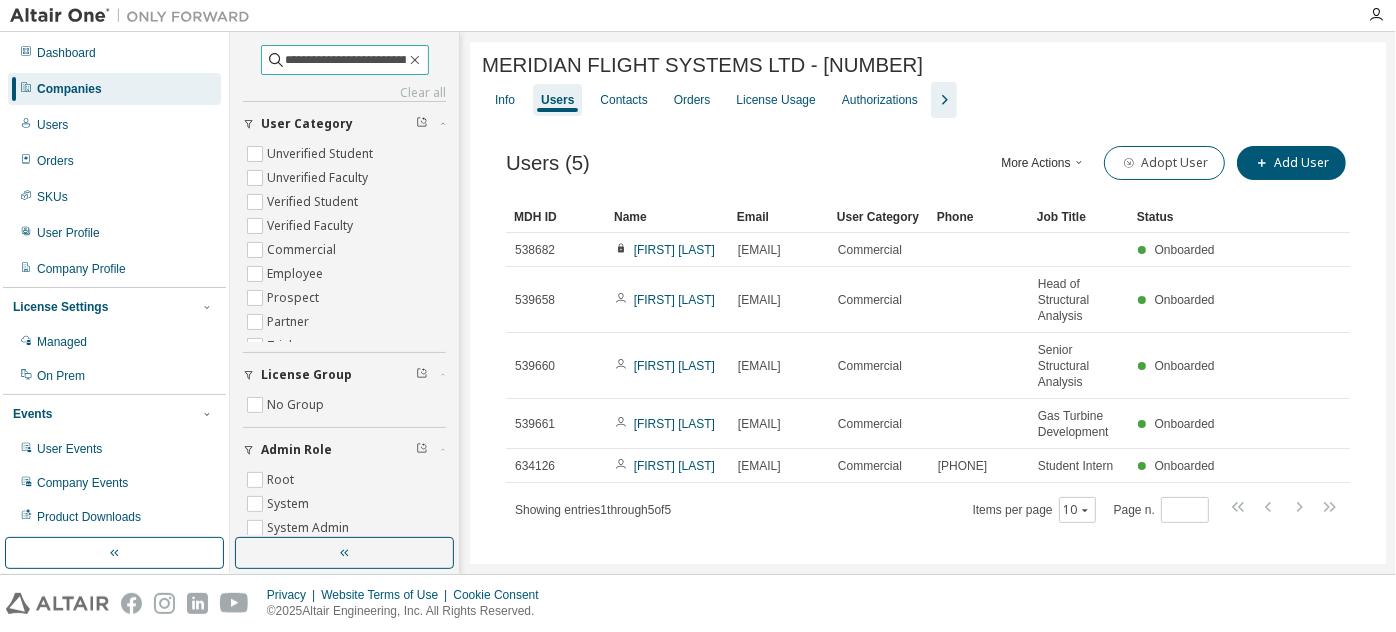 scroll, scrollTop: 0, scrollLeft: 18, axis: horizontal 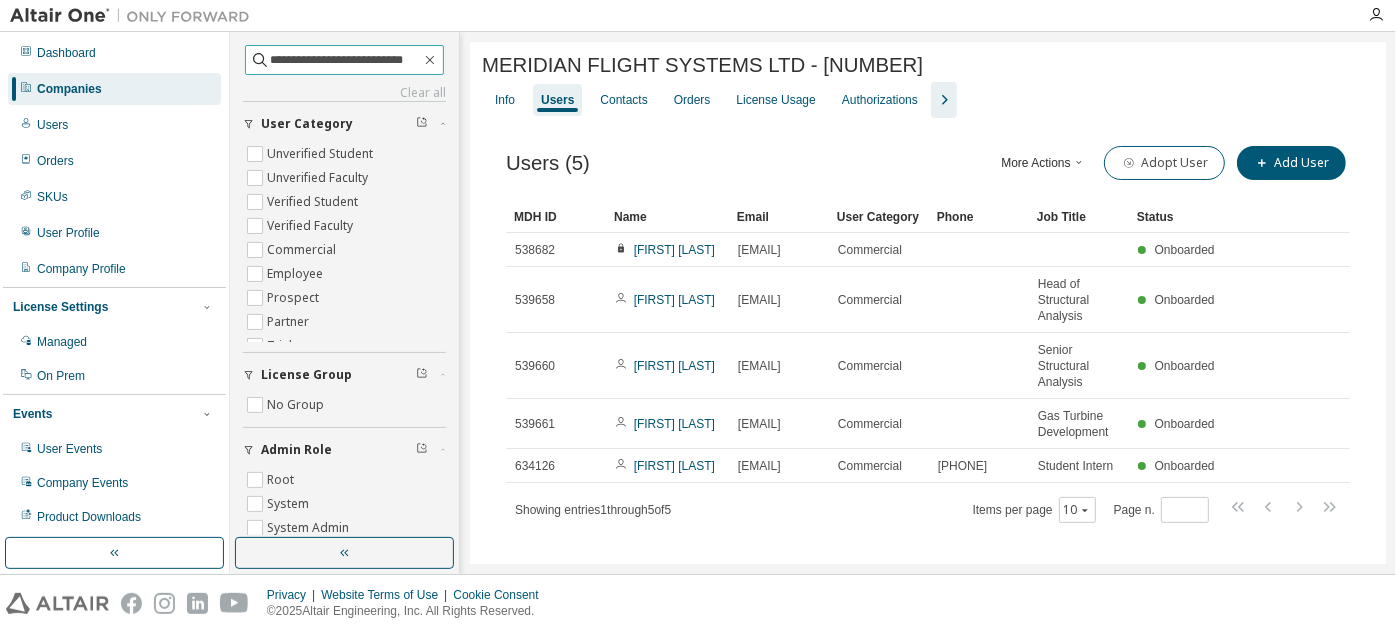 type on "**********" 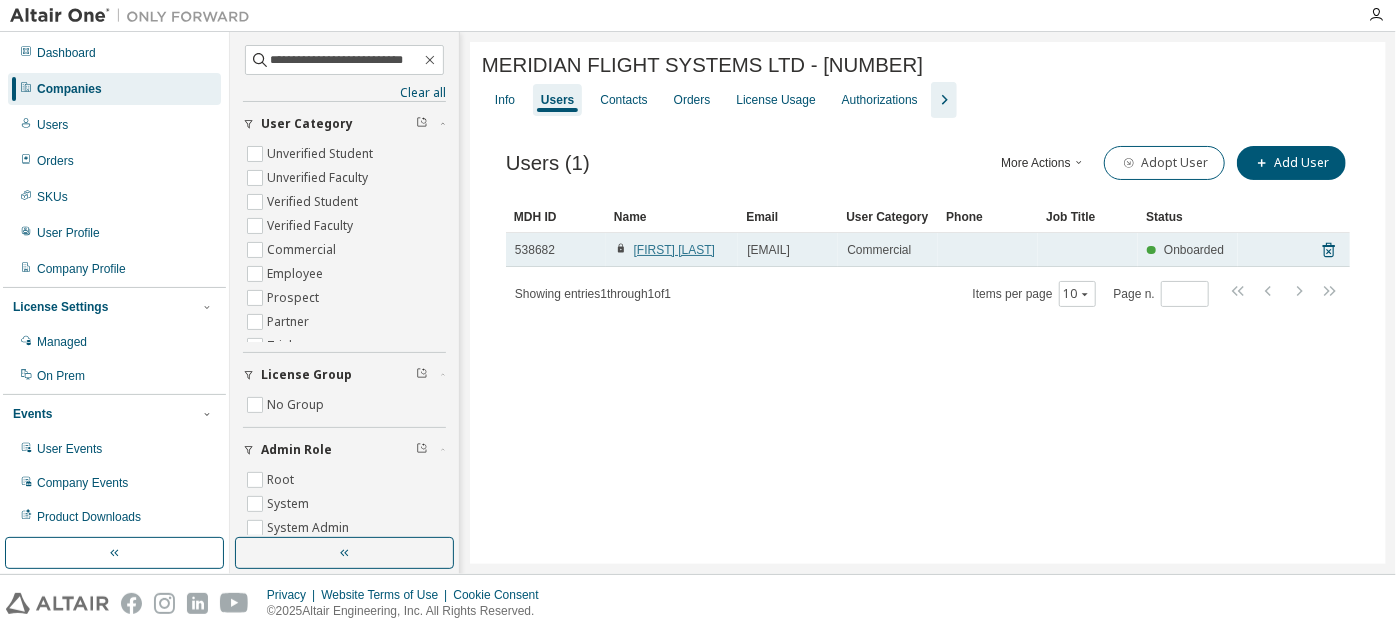 scroll, scrollTop: 0, scrollLeft: 0, axis: both 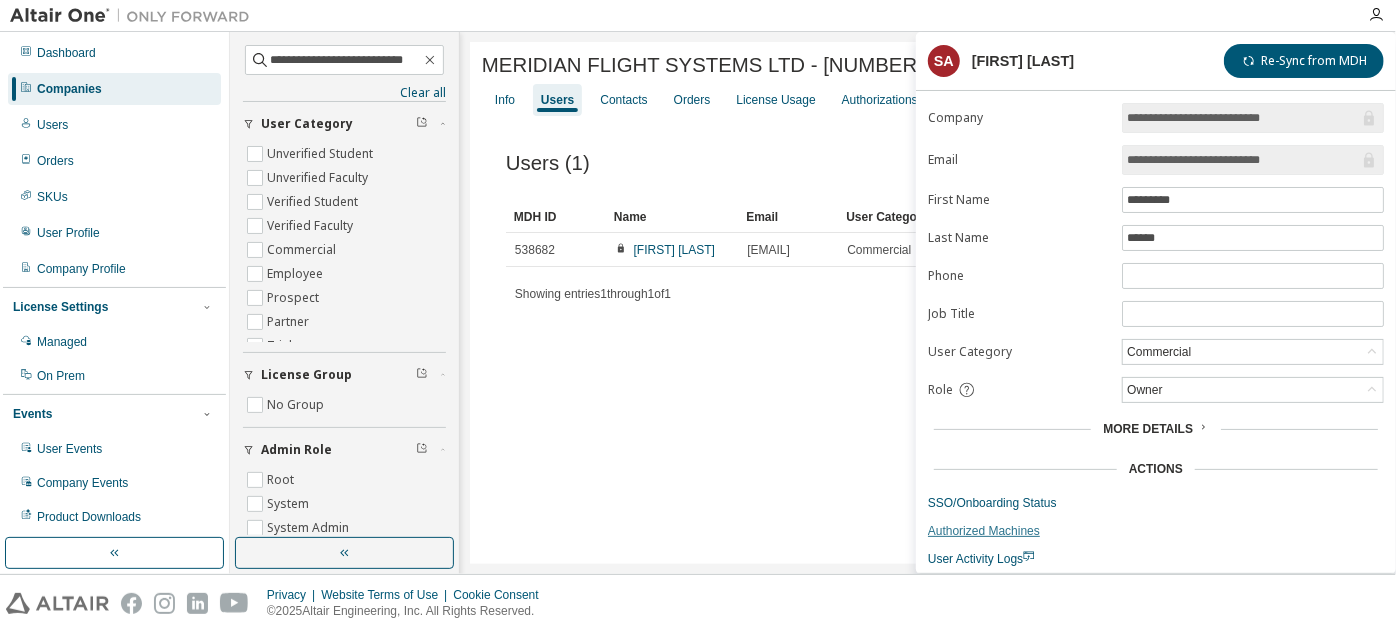 click on "Authorized Machines" at bounding box center (1156, 531) 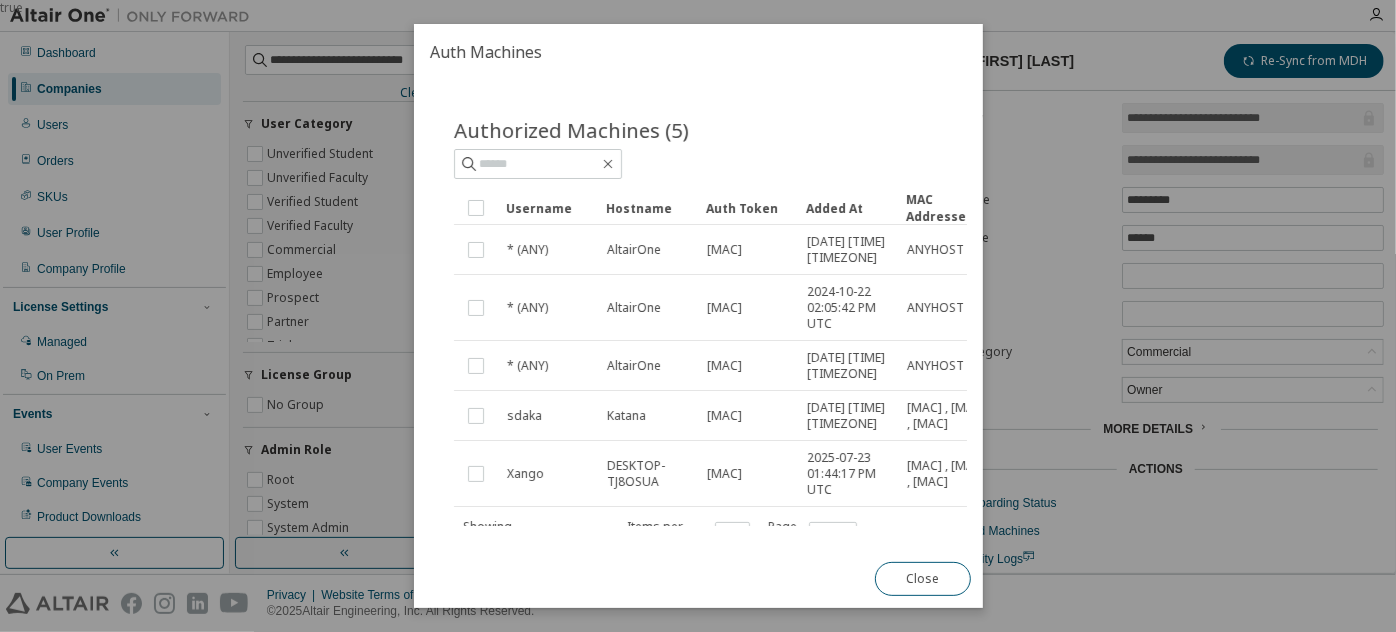 click on "Username" at bounding box center (548, 208) 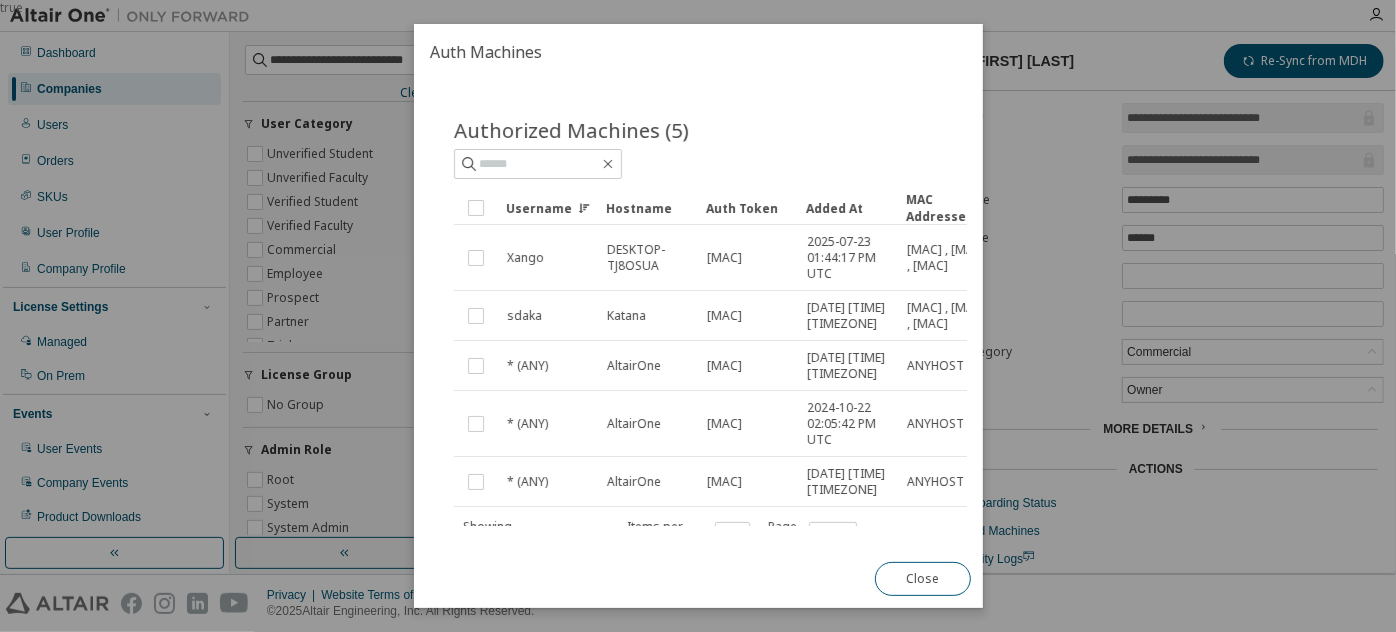 click on "Username" at bounding box center (548, 208) 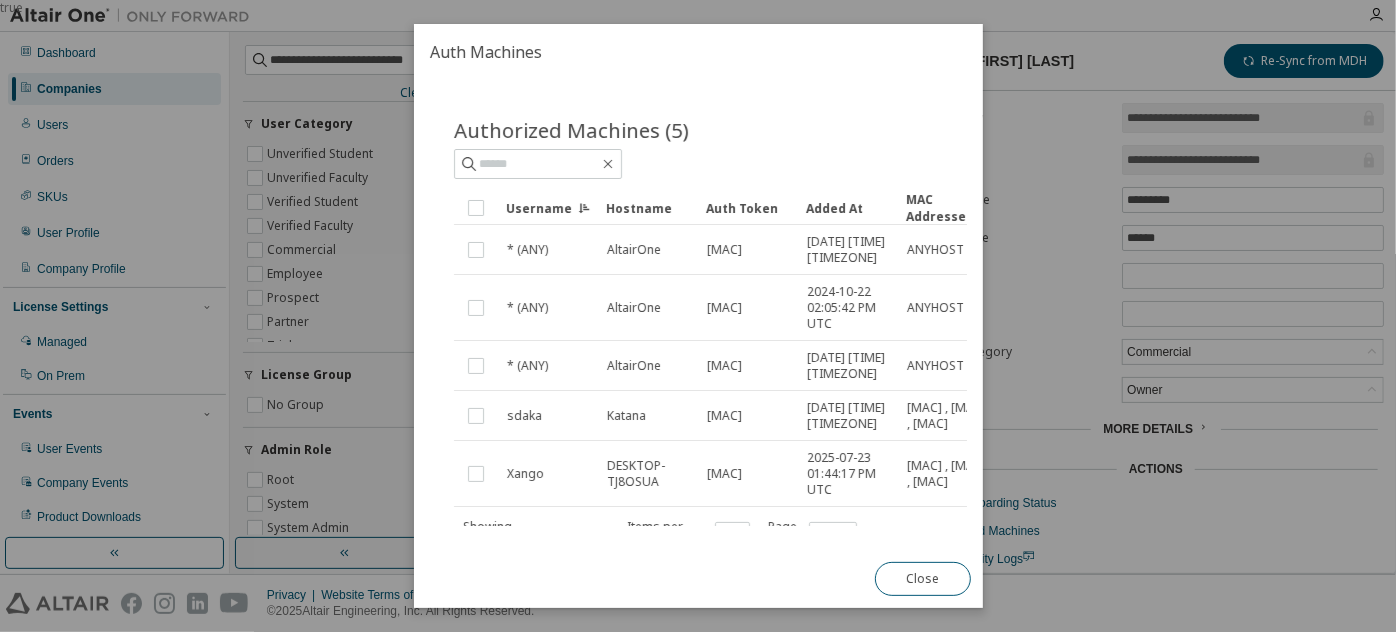 click on "Username" at bounding box center (548, 208) 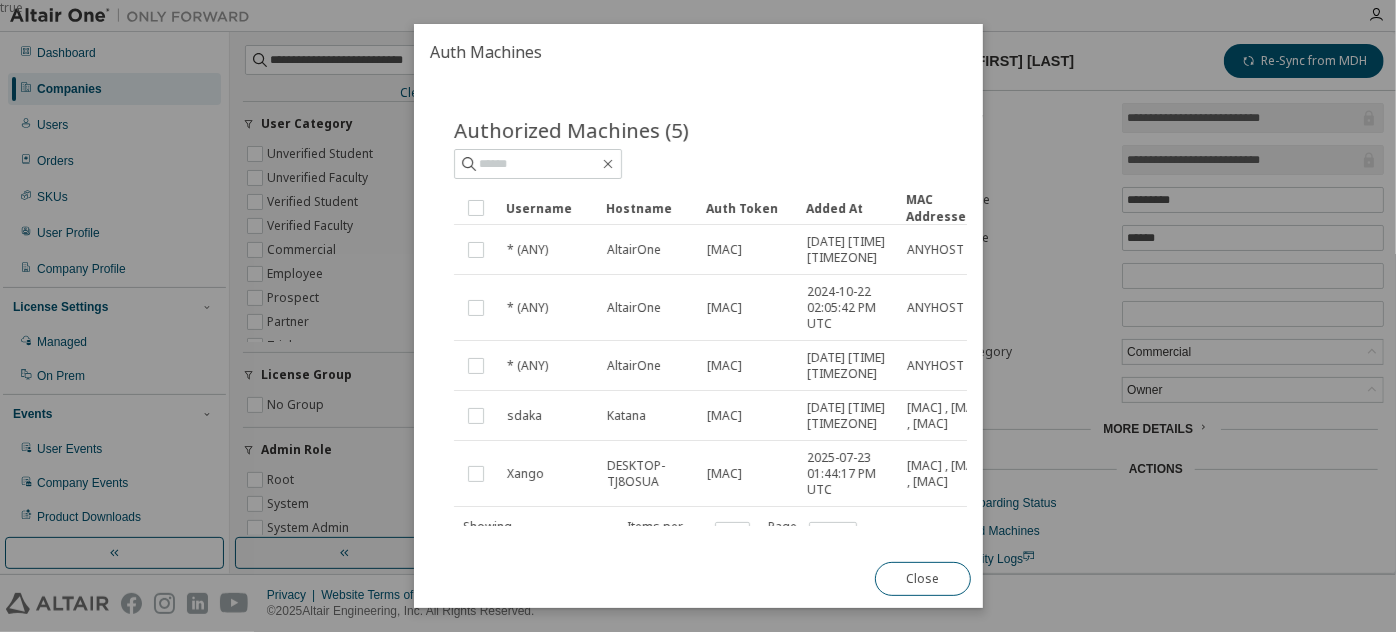 click on "Username" at bounding box center [548, 208] 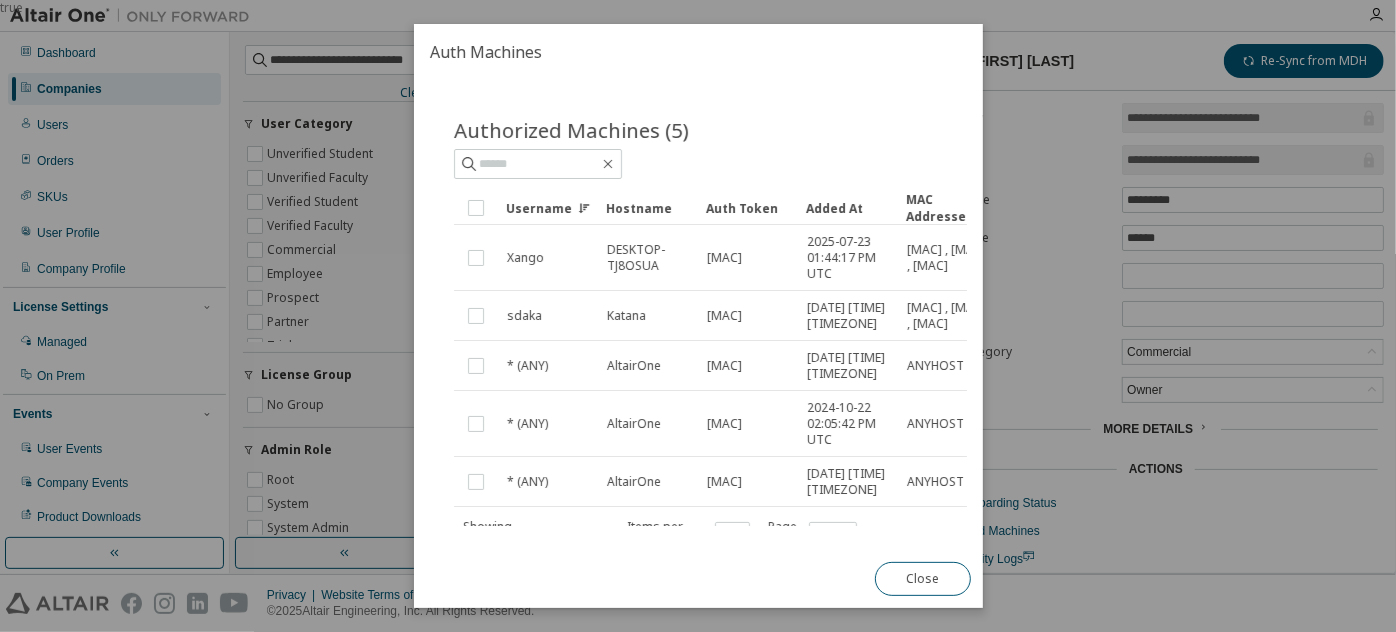 click on "Added At" at bounding box center (848, 208) 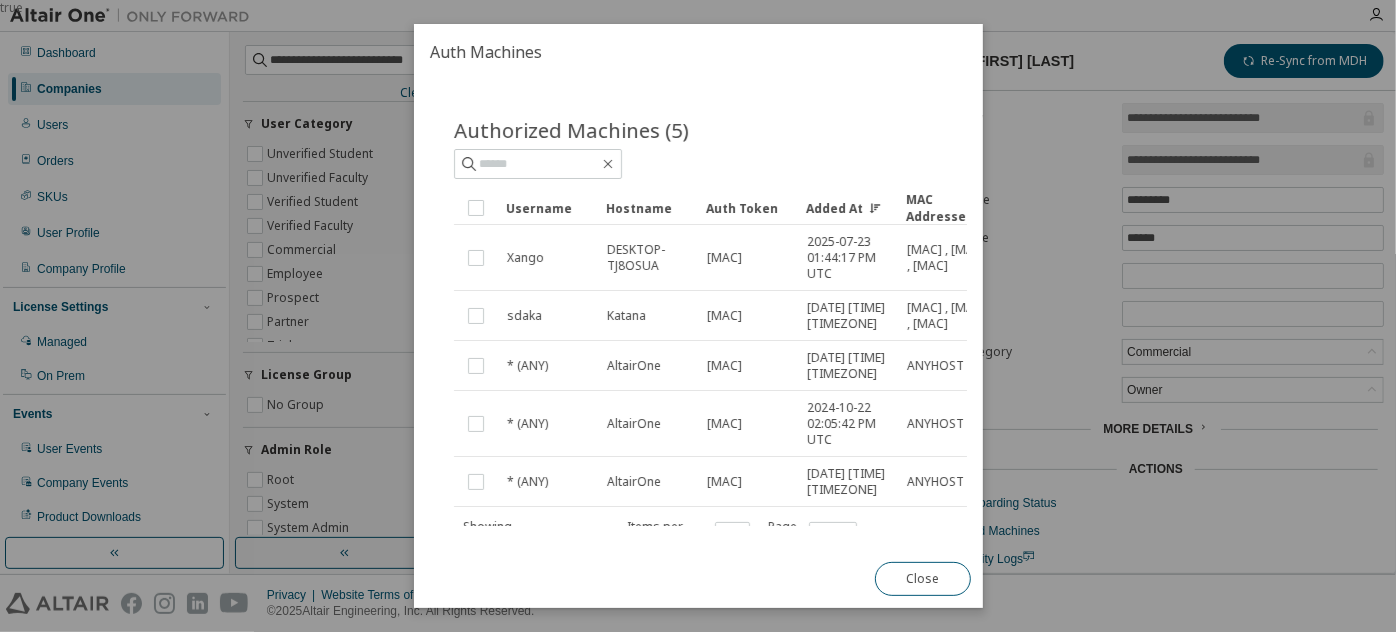 click on "Added At" at bounding box center (848, 208) 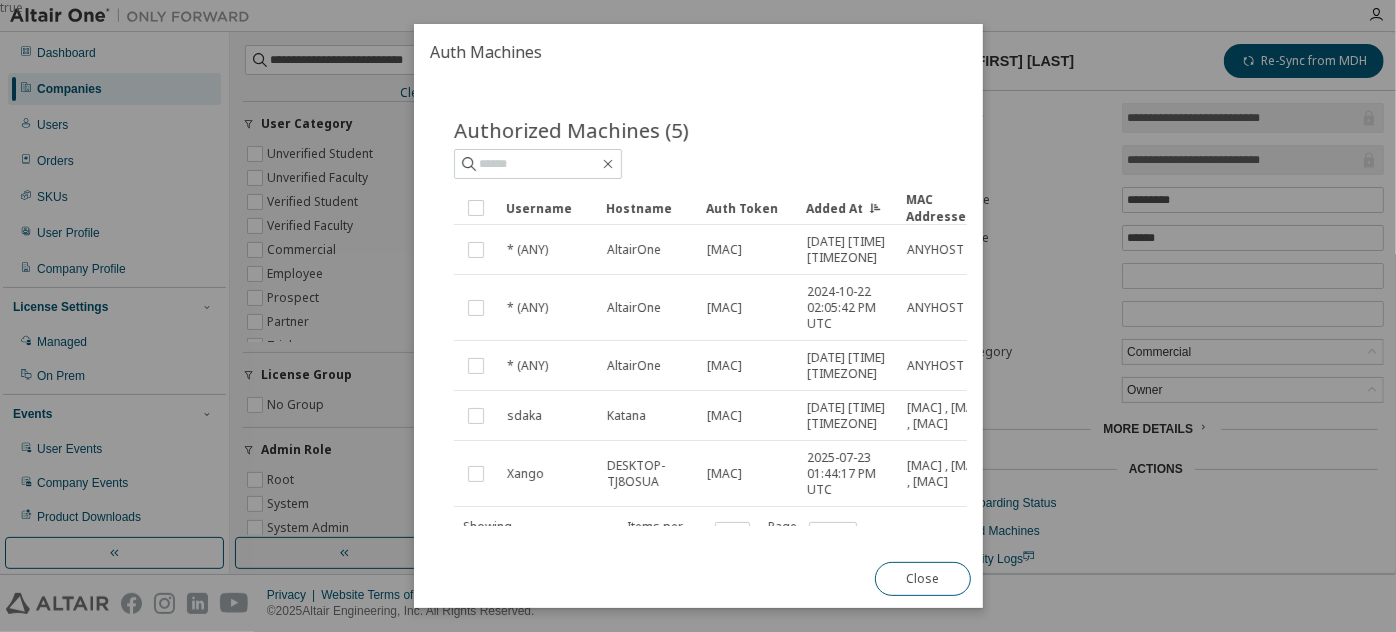 click on "Added At" at bounding box center (848, 208) 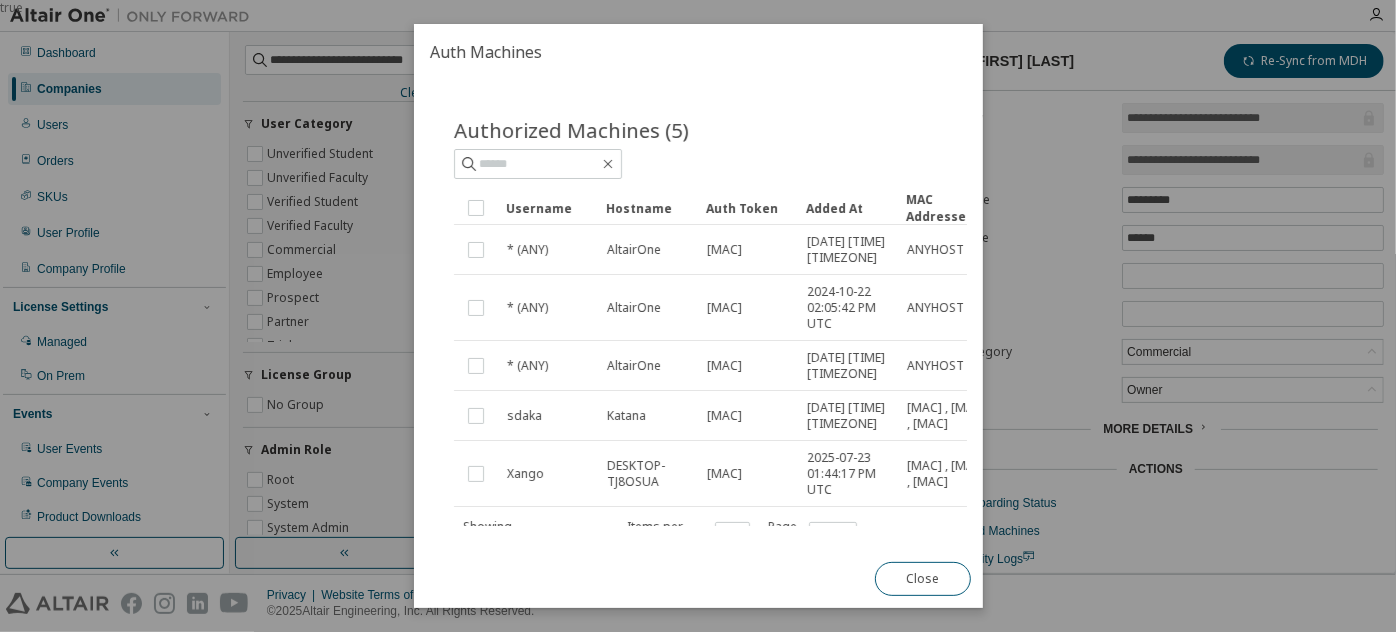 click on "Added At" at bounding box center [848, 208] 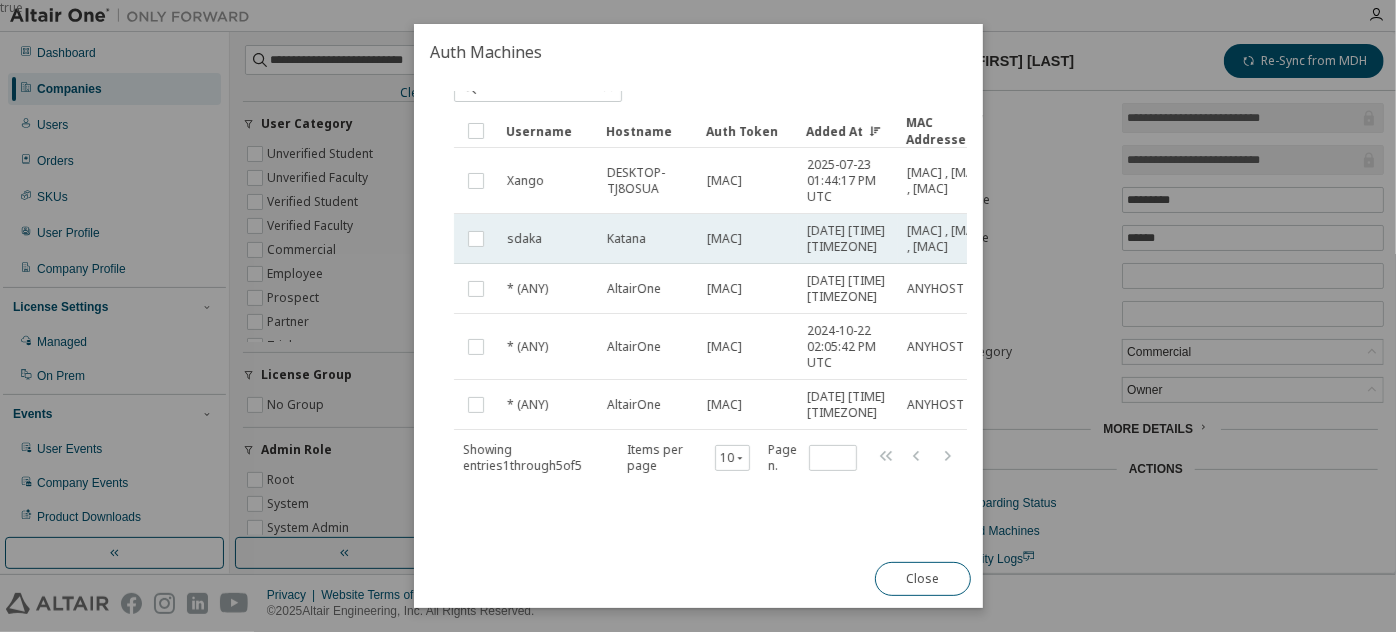 scroll, scrollTop: 0, scrollLeft: 0, axis: both 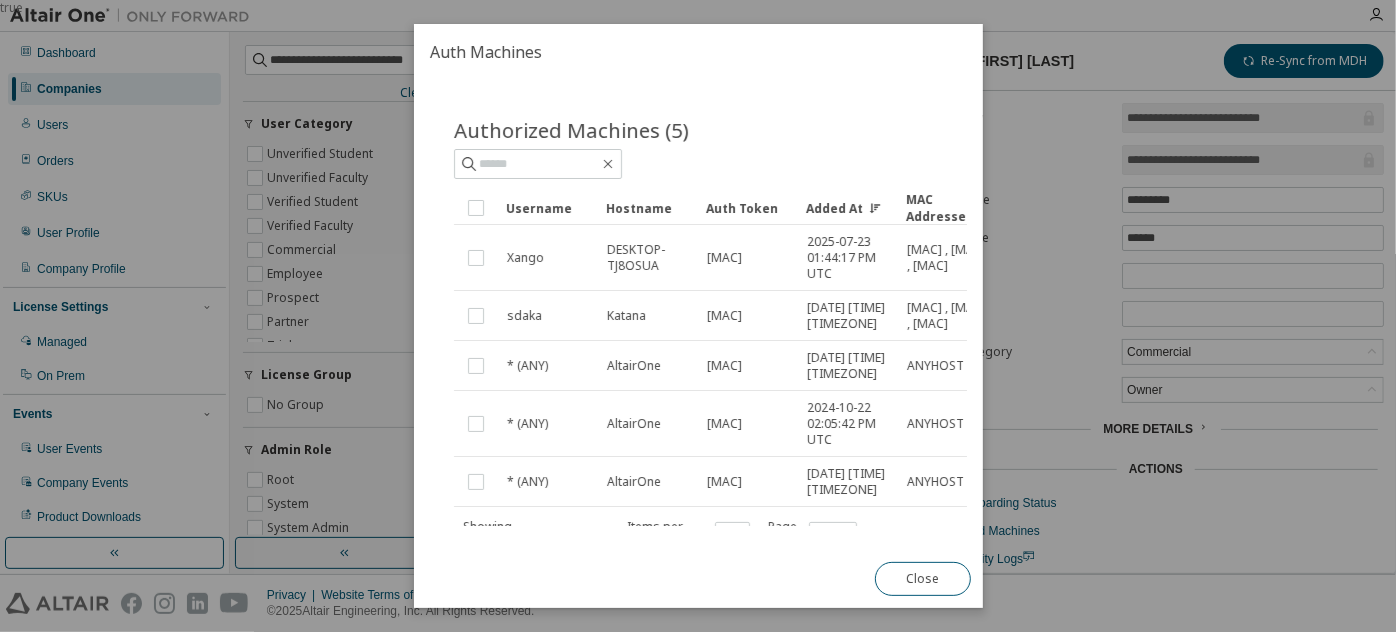 click on "true" at bounding box center (698, 316) 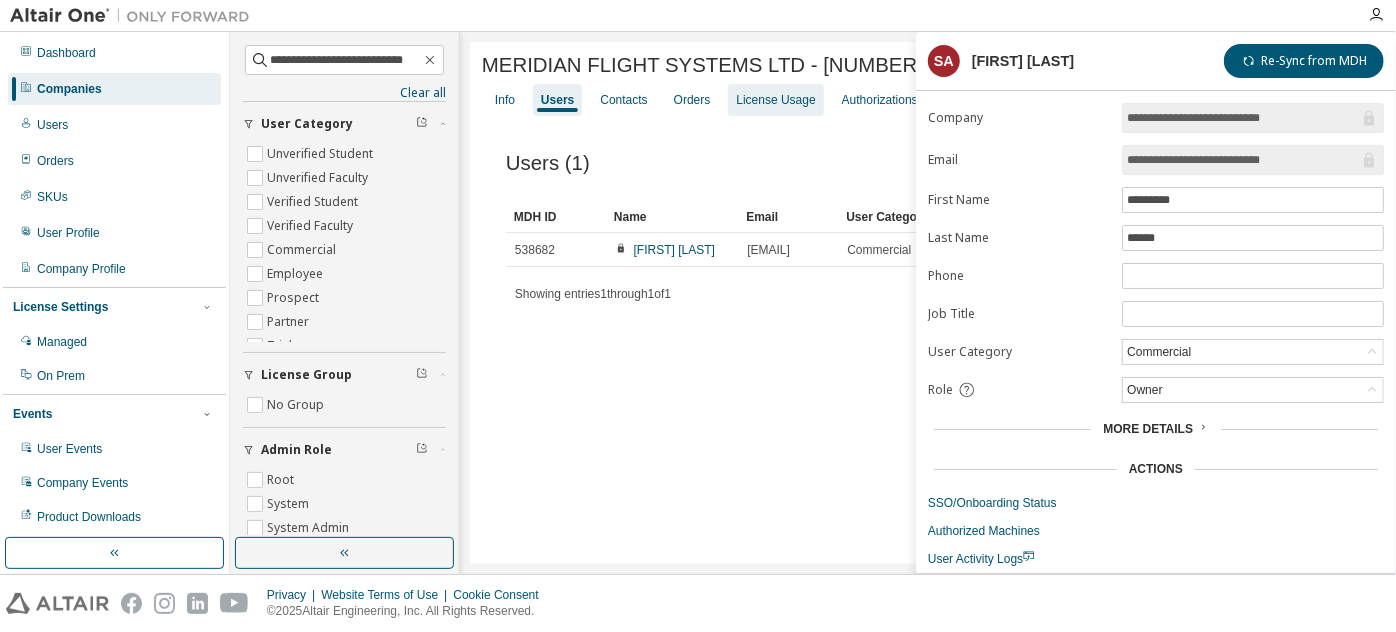 click on "License Usage" at bounding box center (775, 100) 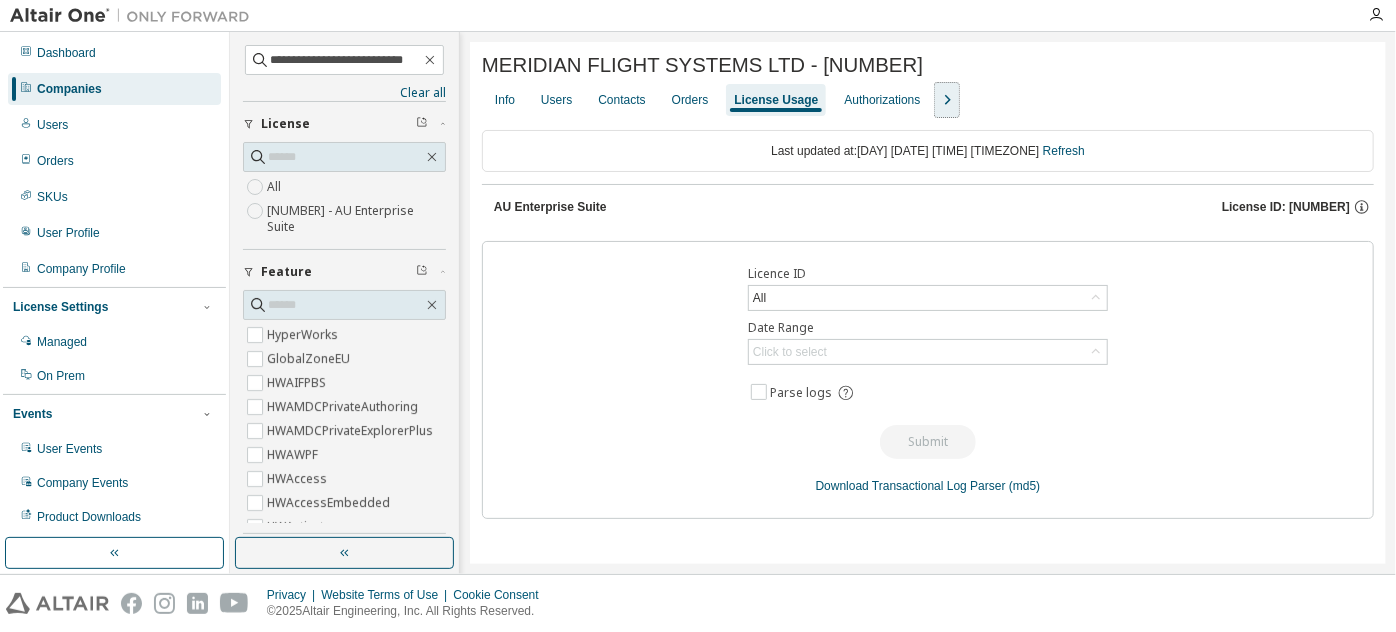 drag, startPoint x: 959, startPoint y: 103, endPoint x: 945, endPoint y: 119, distance: 21.260292 